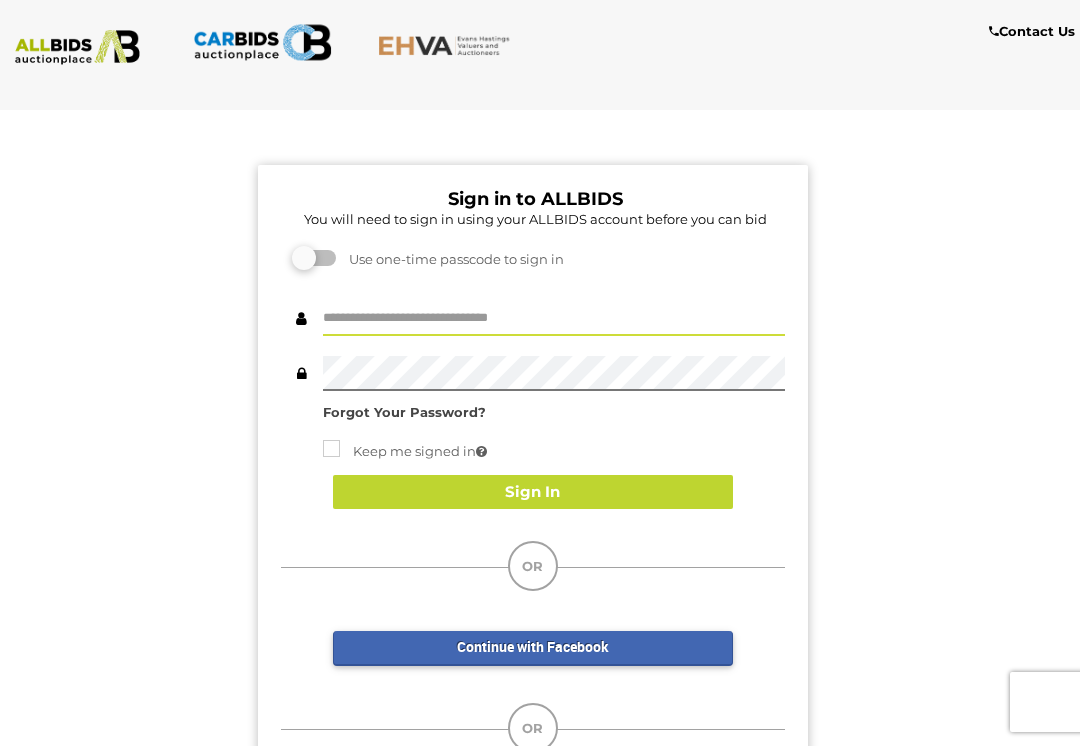 scroll, scrollTop: 0, scrollLeft: 0, axis: both 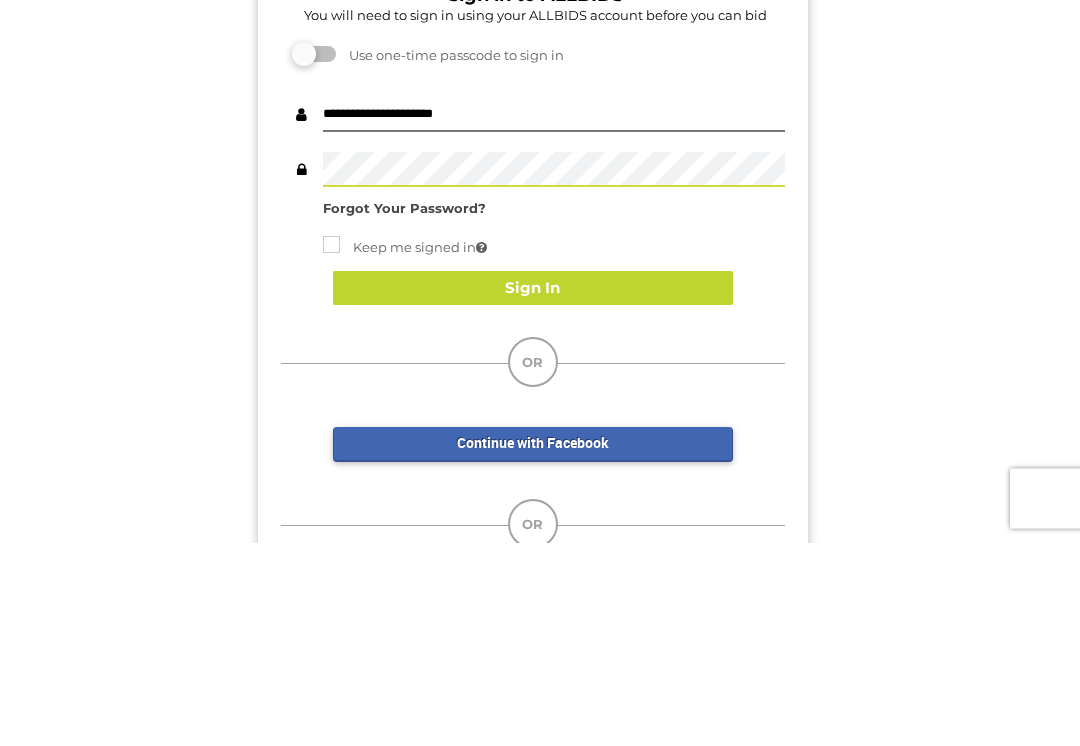click on "Sign In" at bounding box center [533, 492] 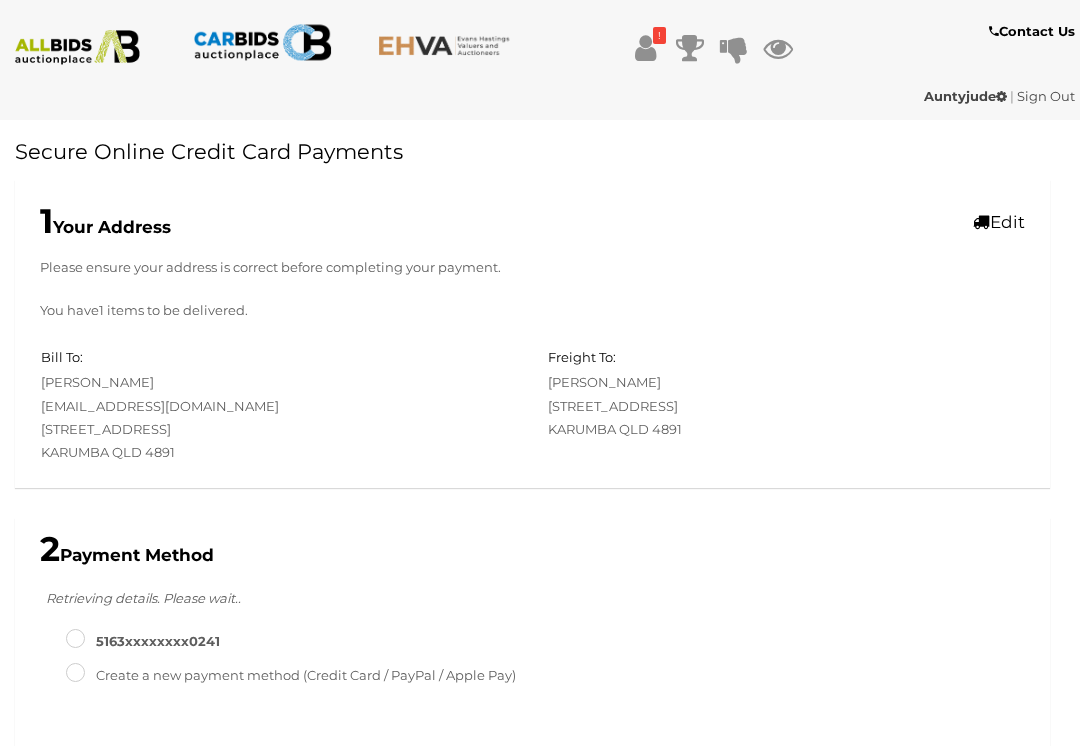 scroll, scrollTop: 0, scrollLeft: 0, axis: both 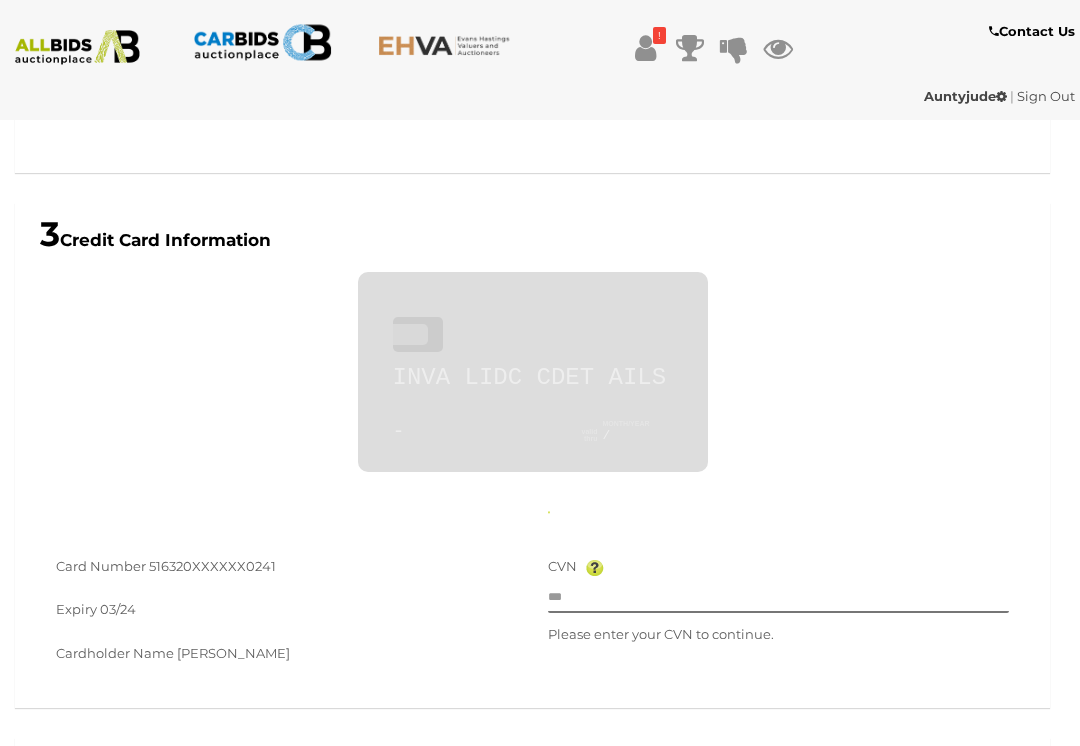 type on "**********" 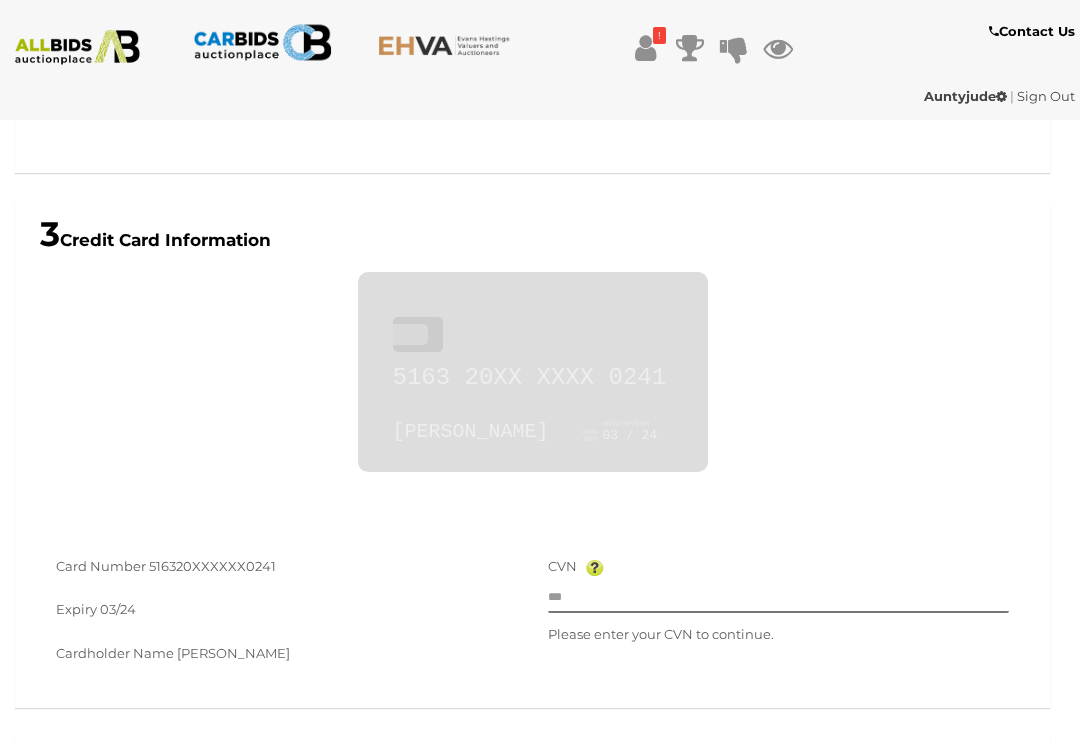 click on "Expiry
03/24" at bounding box center [287, 612] 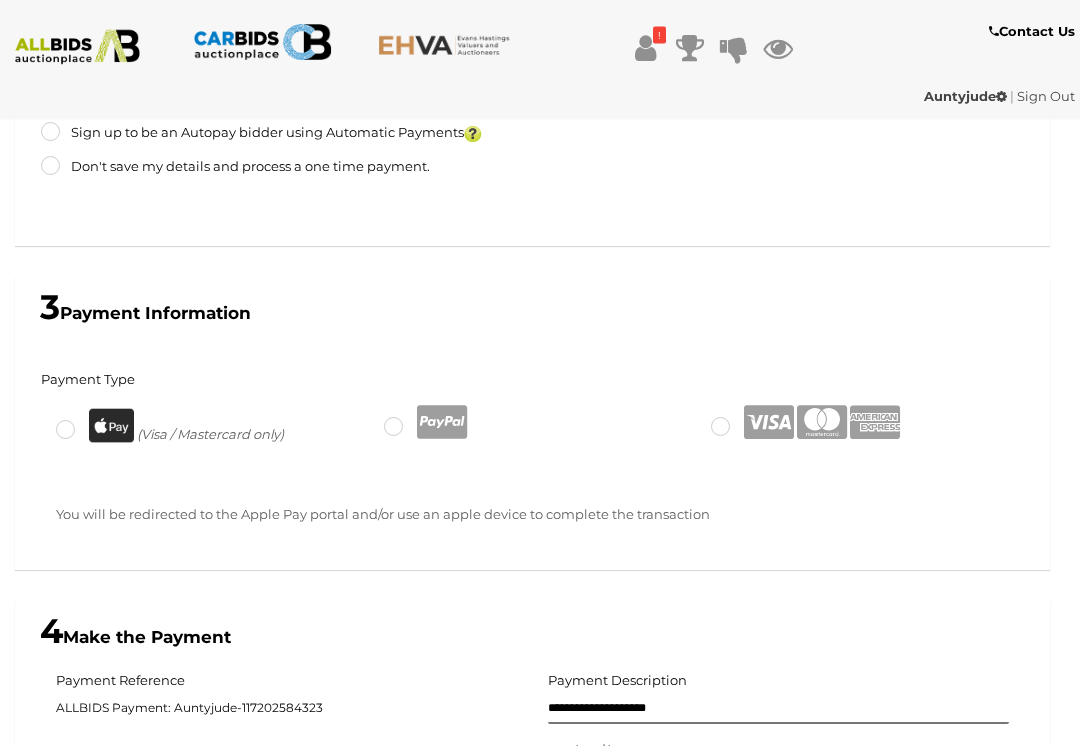 scroll, scrollTop: 640, scrollLeft: 0, axis: vertical 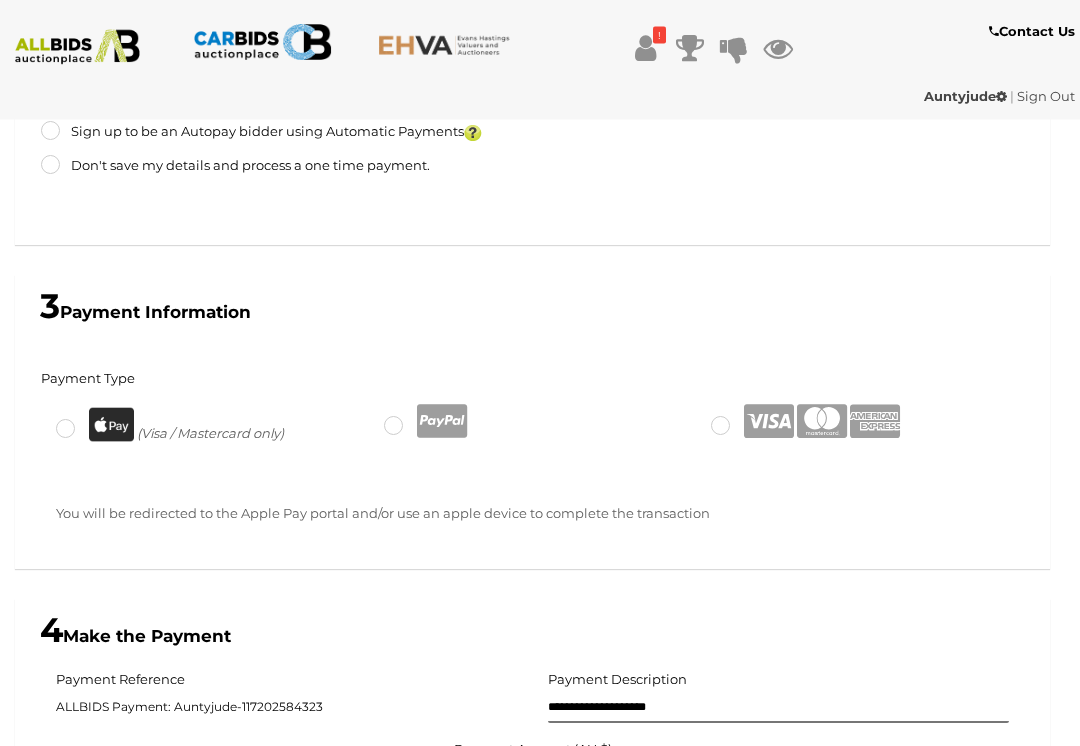 click on "Payment Type
(Visa / Mastercard only)
Card Number Month Year CVN" at bounding box center (532, 457) 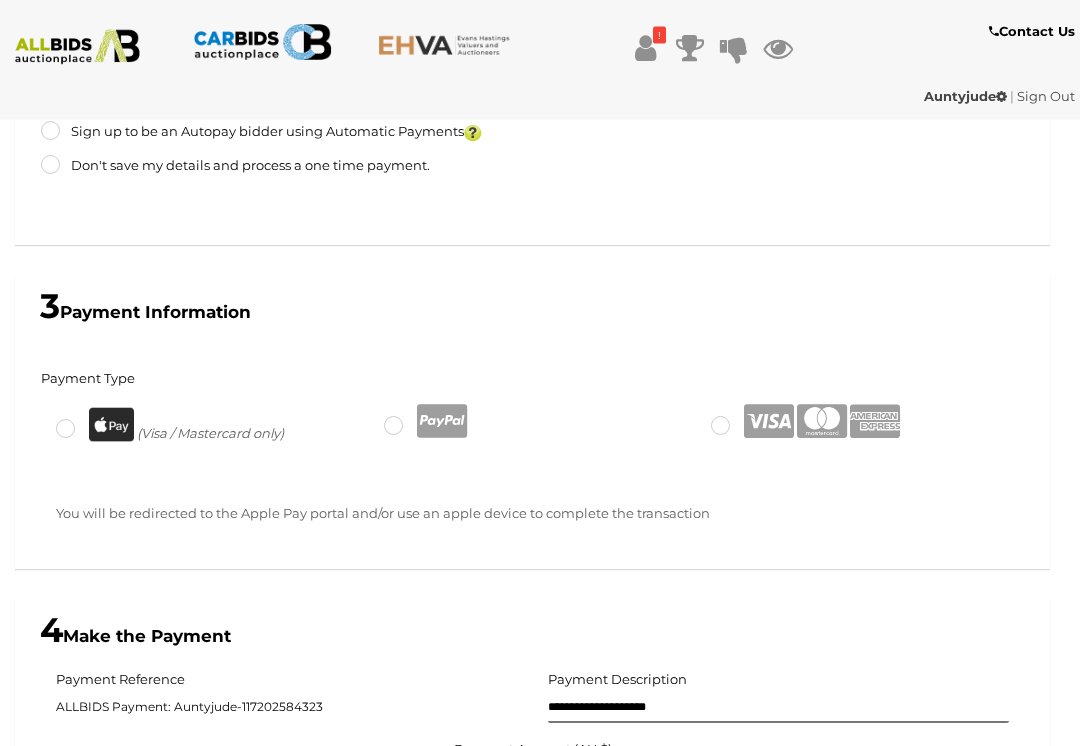 click at bounding box center (111, 425) 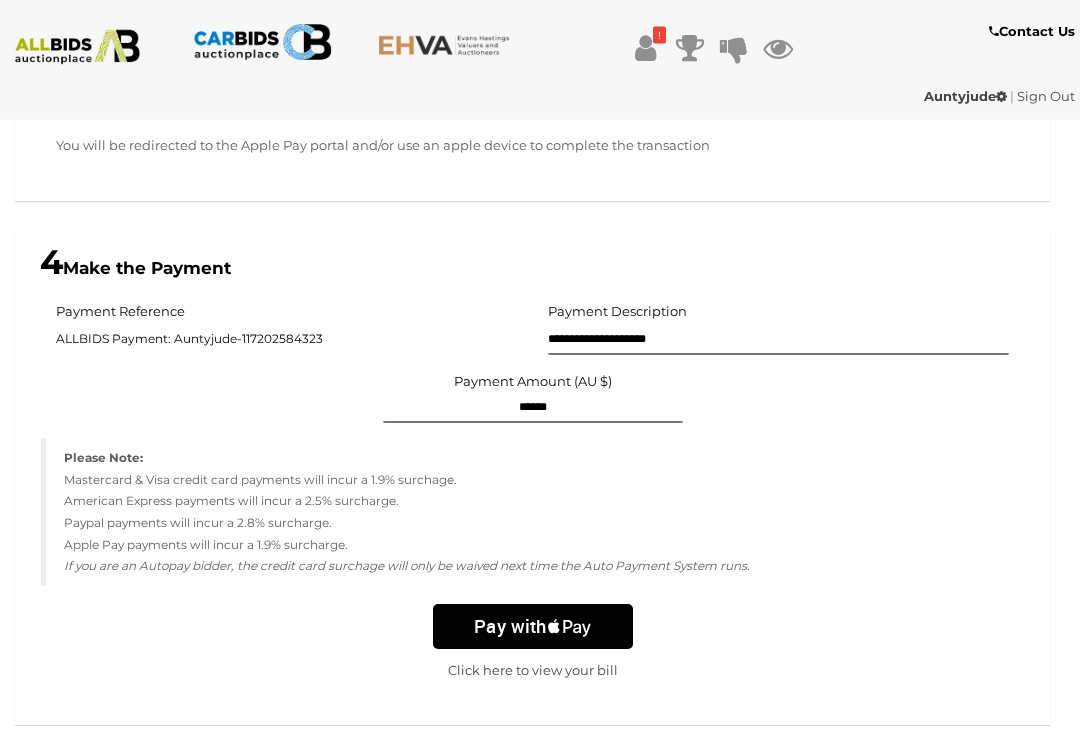 scroll, scrollTop: 1009, scrollLeft: 0, axis: vertical 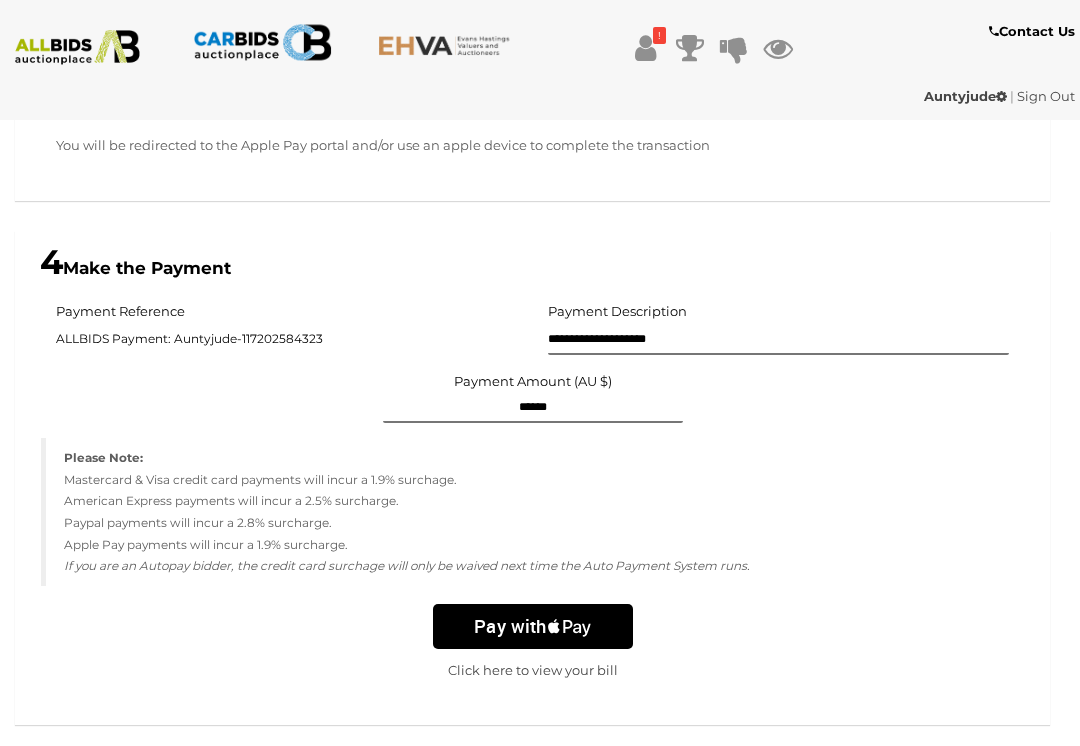 click on "Pay with" 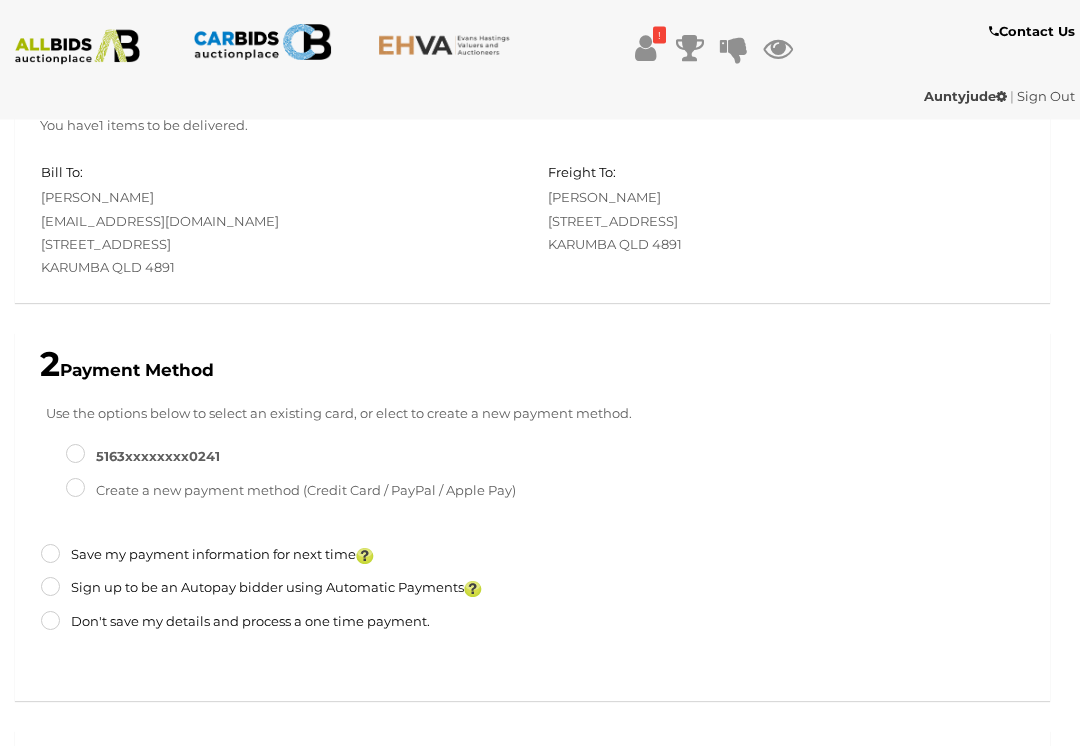 scroll, scrollTop: 186, scrollLeft: 0, axis: vertical 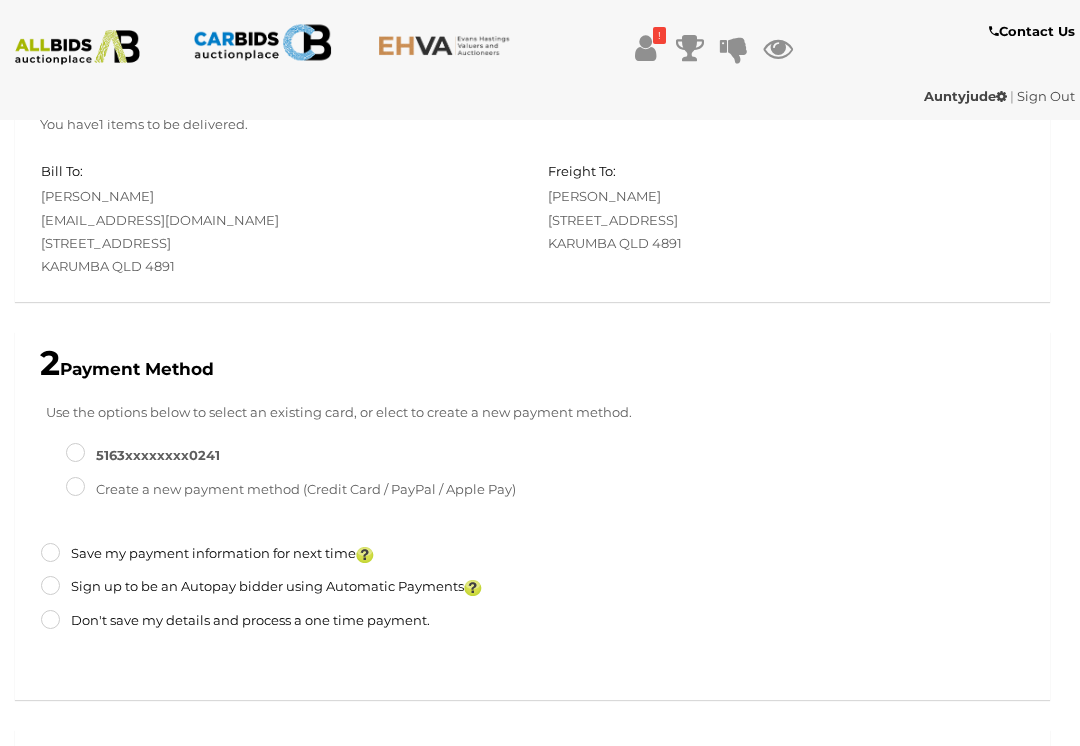 type on "******" 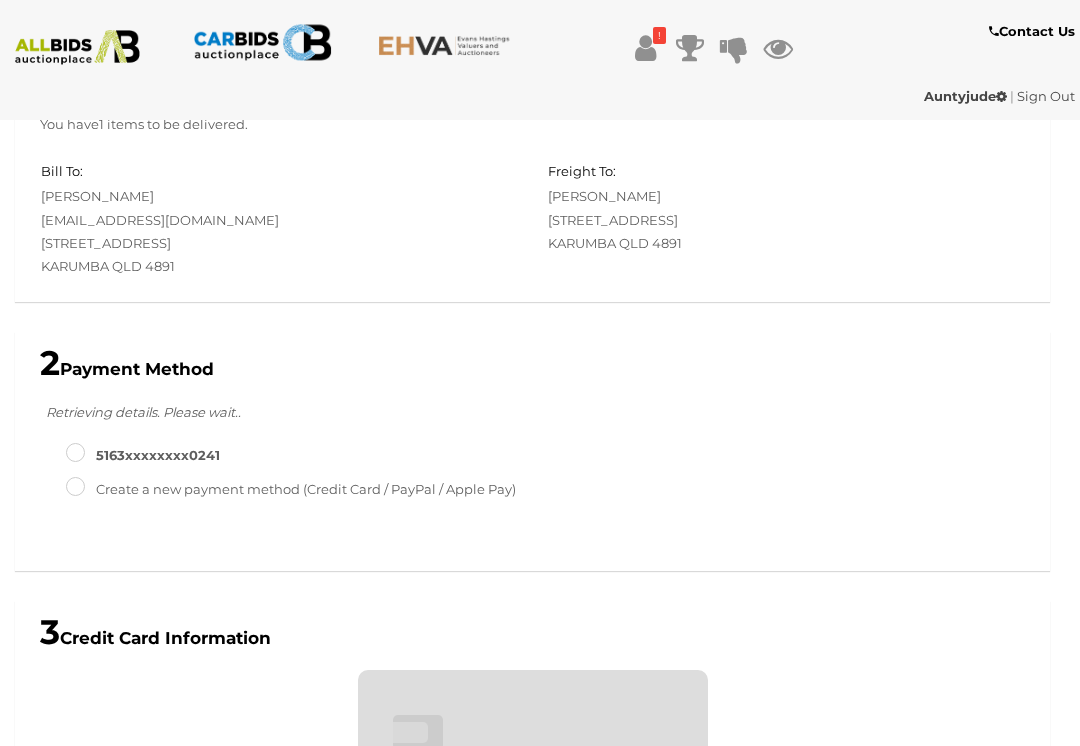 scroll, scrollTop: 584, scrollLeft: 0, axis: vertical 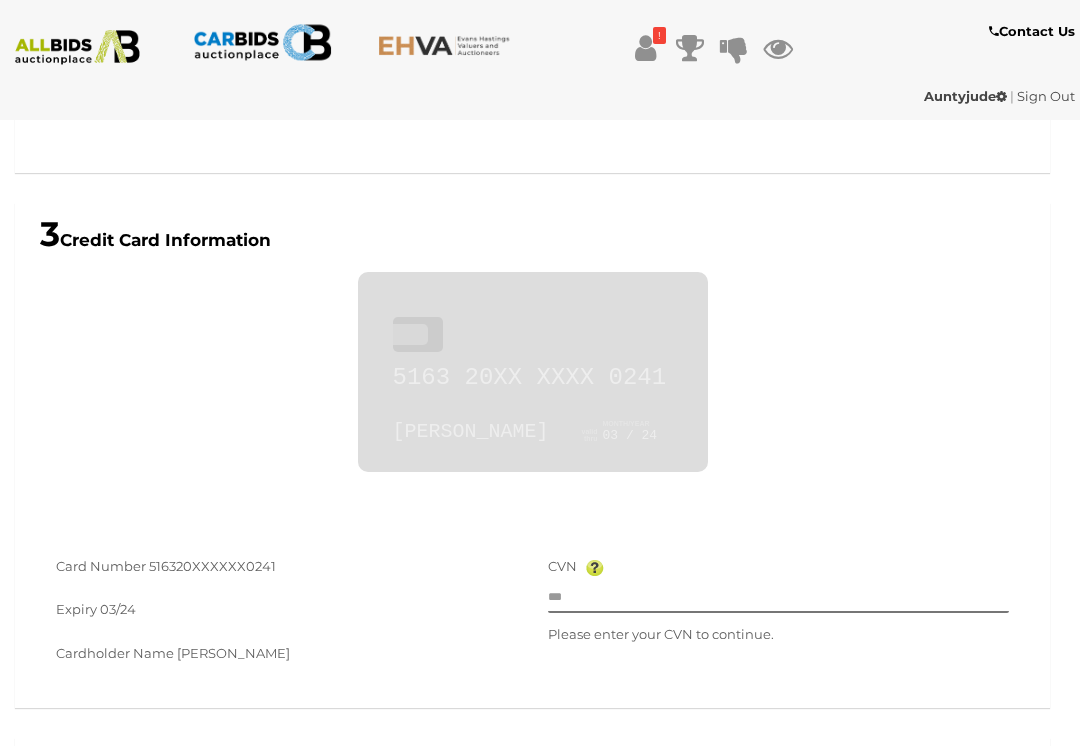 click on "Expiry
03/24" at bounding box center (287, 612) 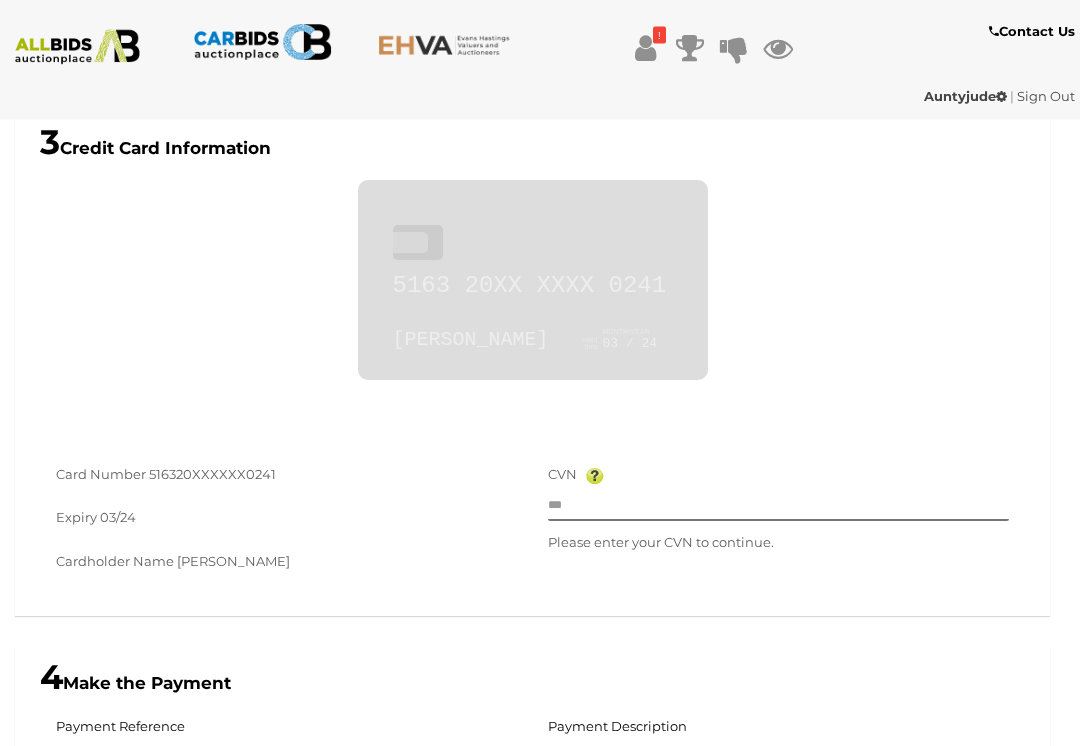 scroll, scrollTop: 676, scrollLeft: 0, axis: vertical 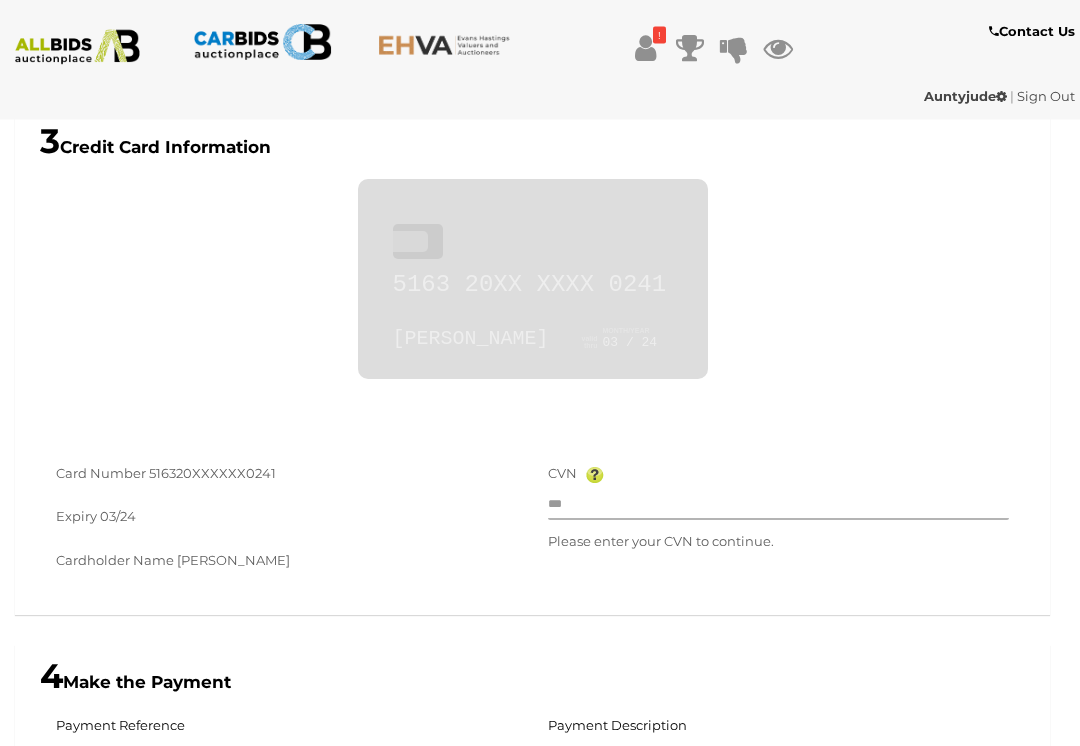 click at bounding box center [779, 506] 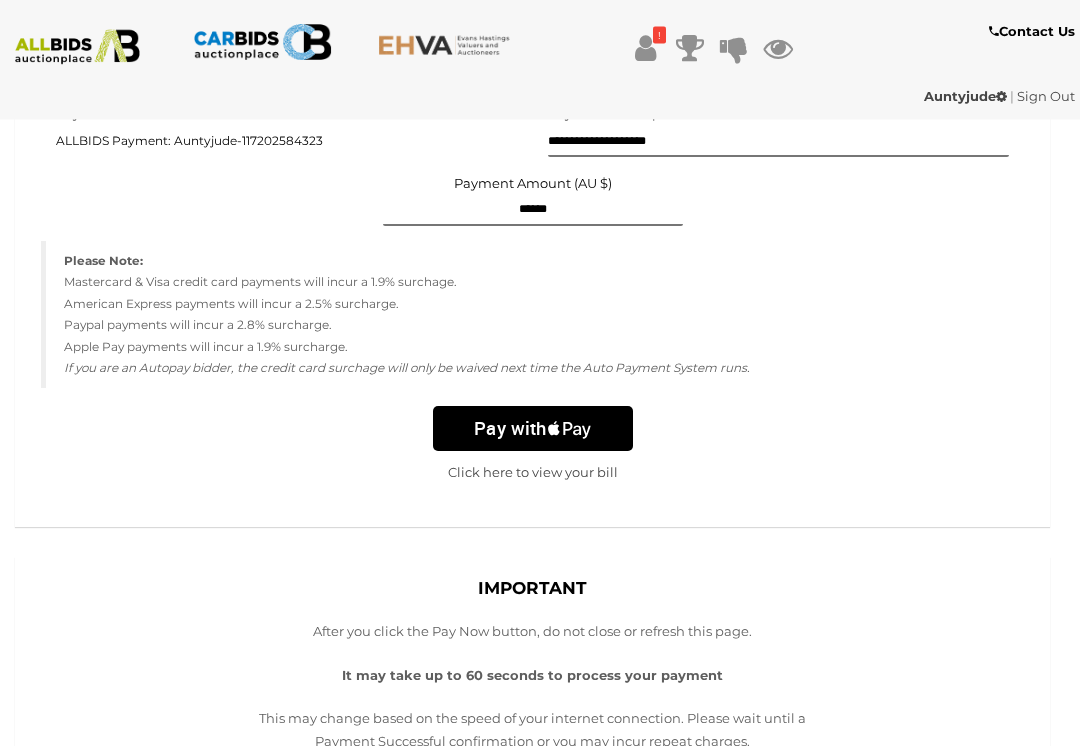 scroll, scrollTop: 1289, scrollLeft: 0, axis: vertical 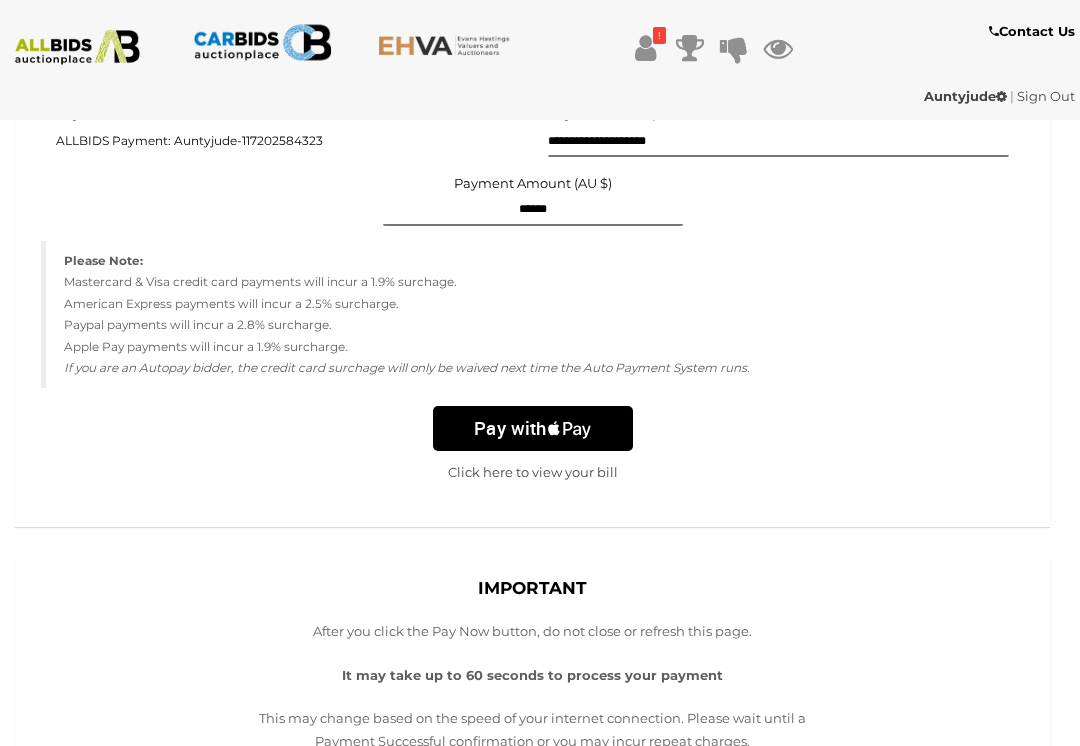 type on "***" 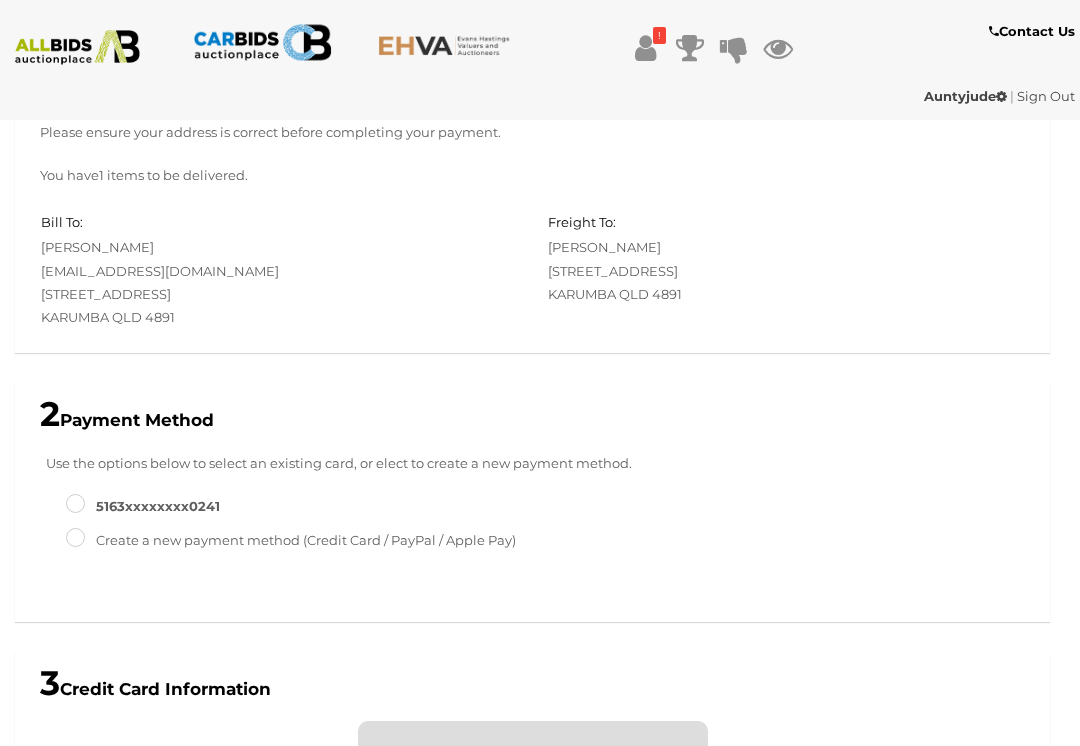 scroll, scrollTop: 146, scrollLeft: 0, axis: vertical 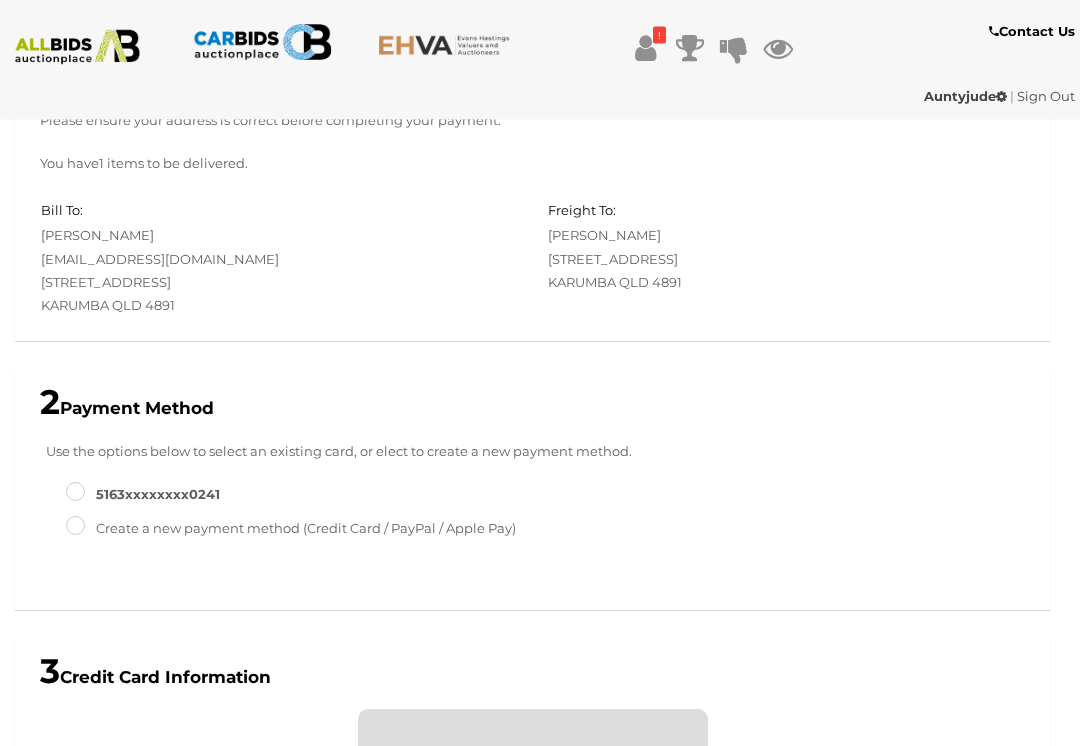 click on "Create a new payment method (Credit Card / PayPal / Apple Pay)" at bounding box center [291, 529] 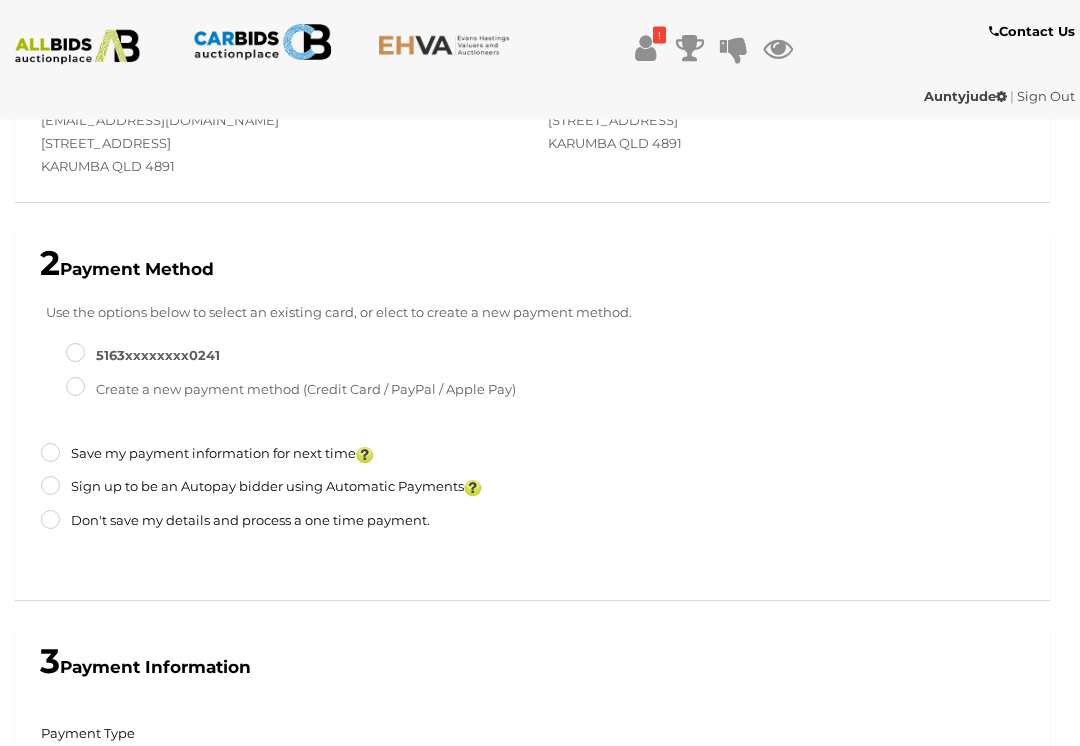 scroll, scrollTop: 286, scrollLeft: 0, axis: vertical 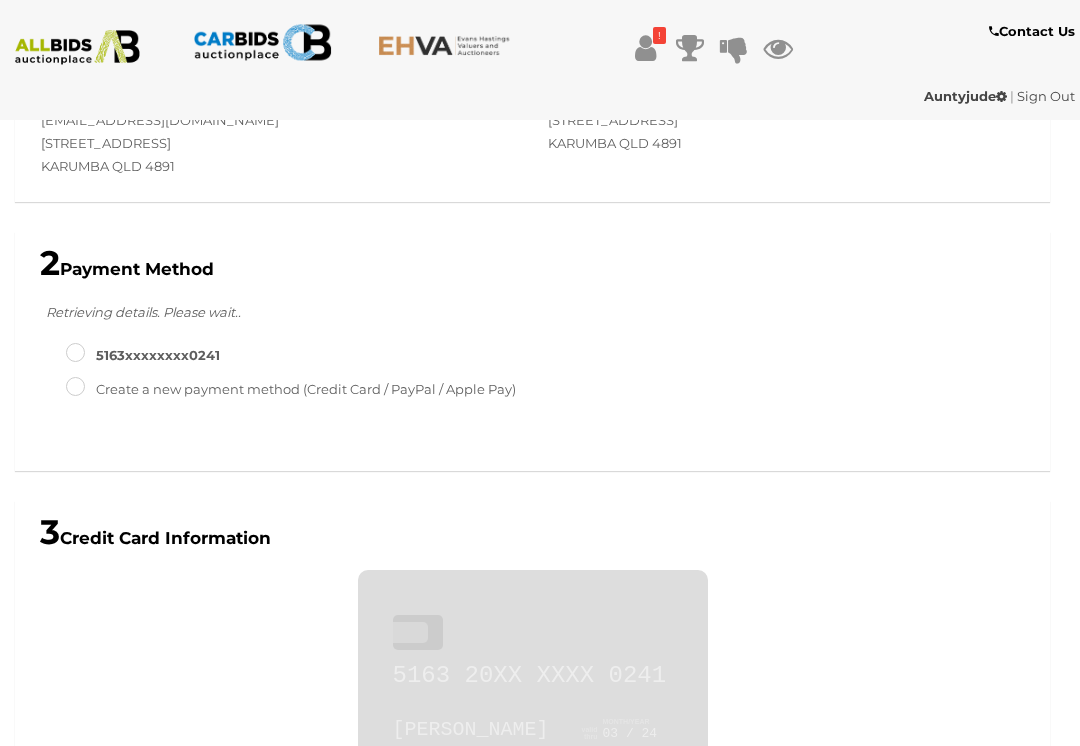 type on "******" 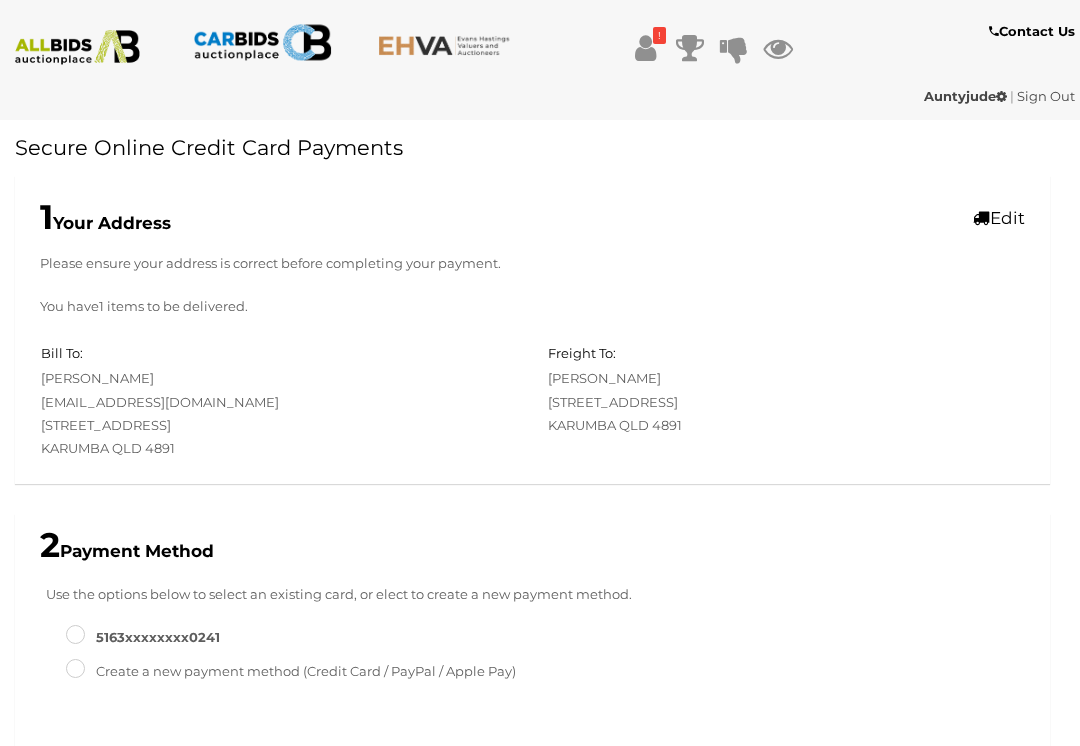 scroll, scrollTop: 0, scrollLeft: 0, axis: both 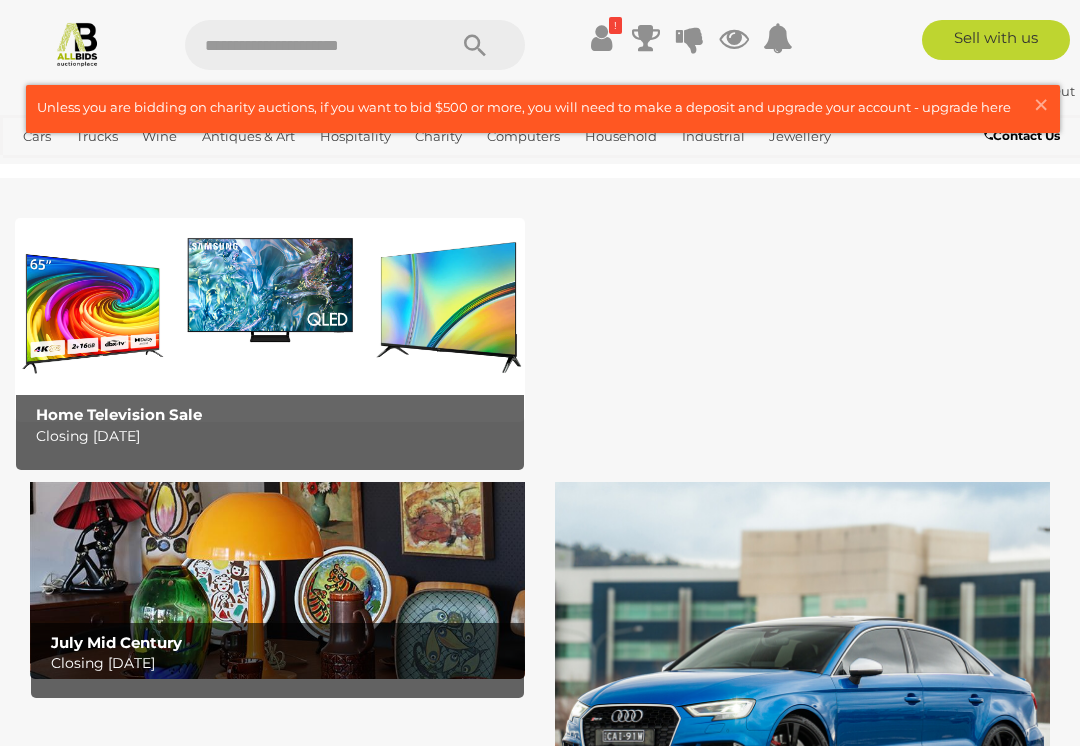 click on "×" at bounding box center (1041, 104) 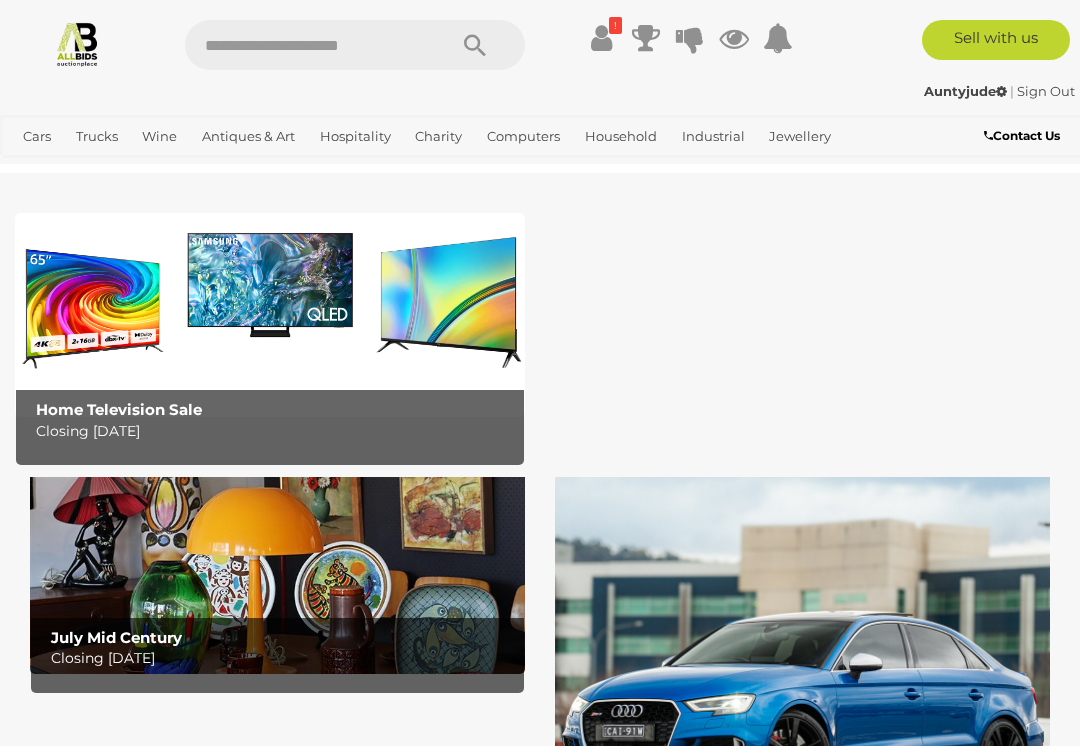 scroll, scrollTop: 0, scrollLeft: 0, axis: both 